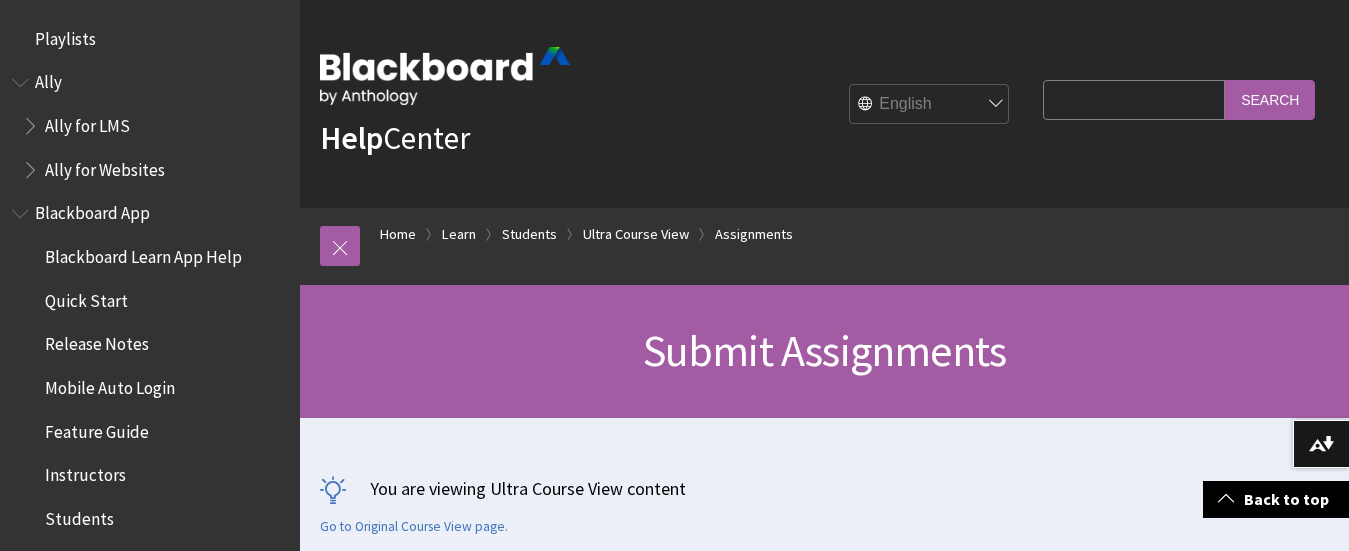 scroll, scrollTop: 3650, scrollLeft: 0, axis: vertical 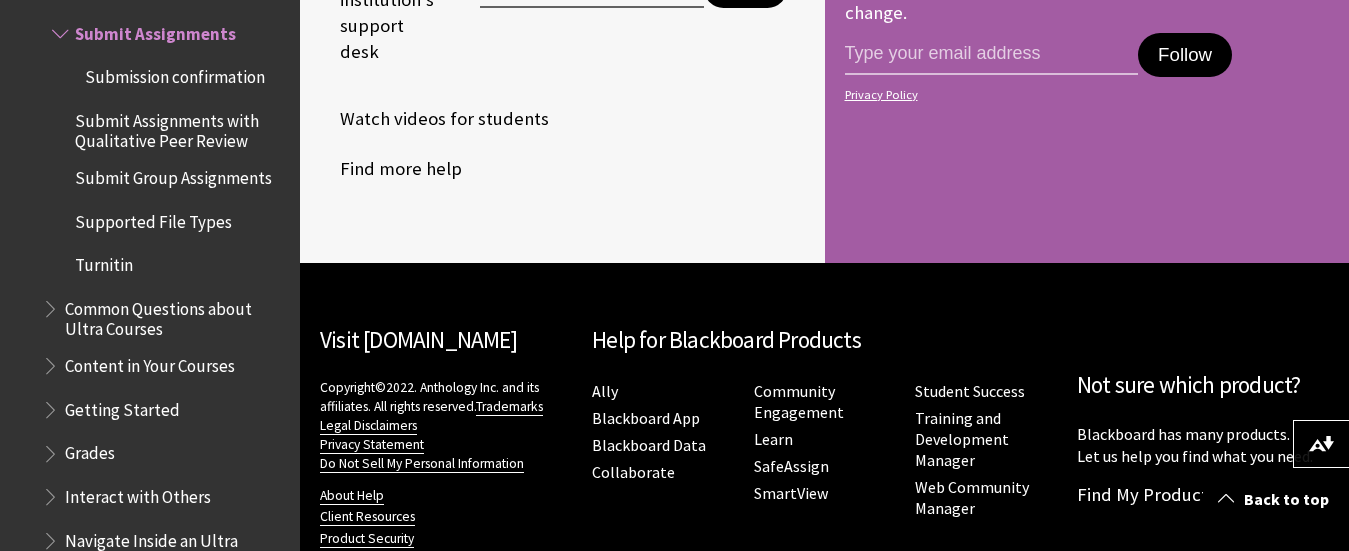 click at bounding box center [62, 29] 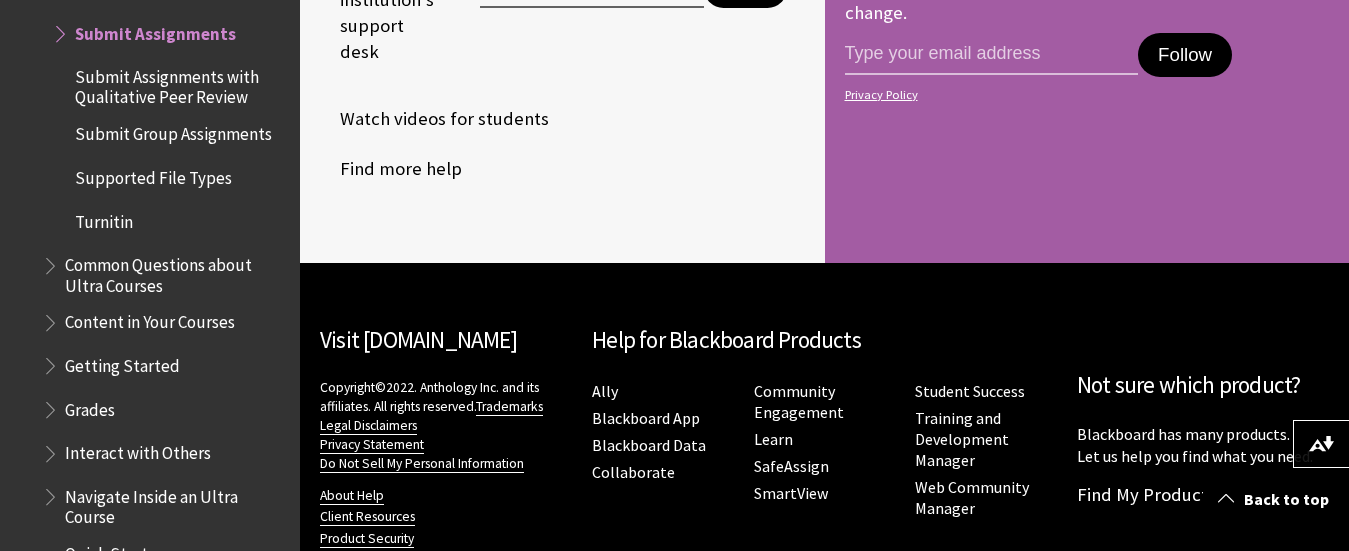 click at bounding box center [62, 29] 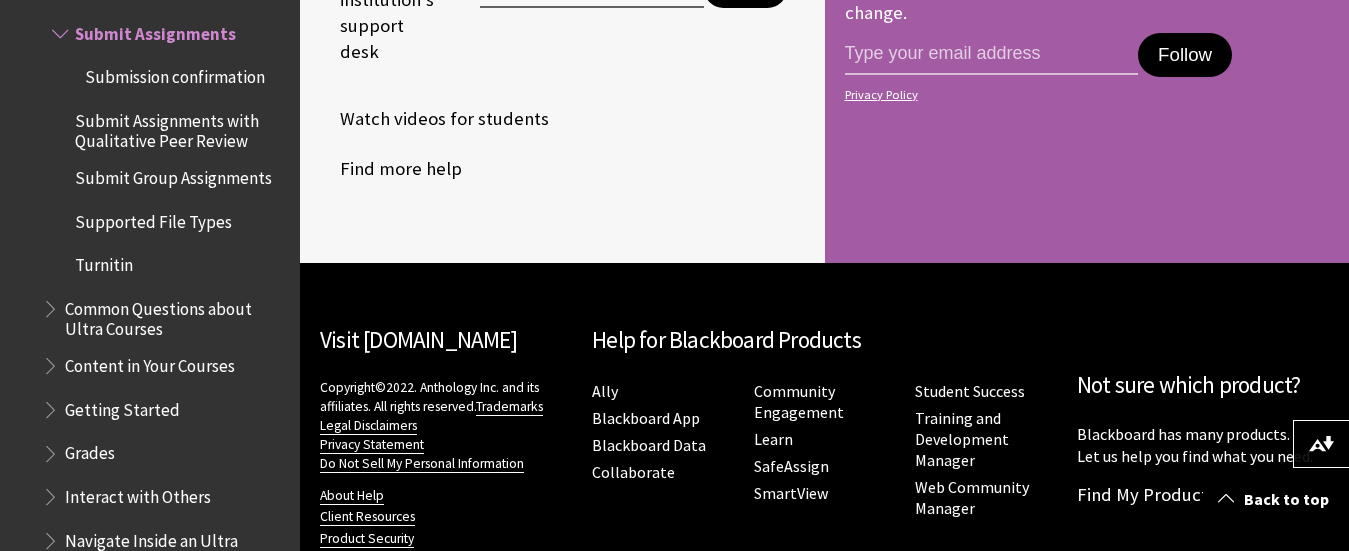 click at bounding box center [62, 29] 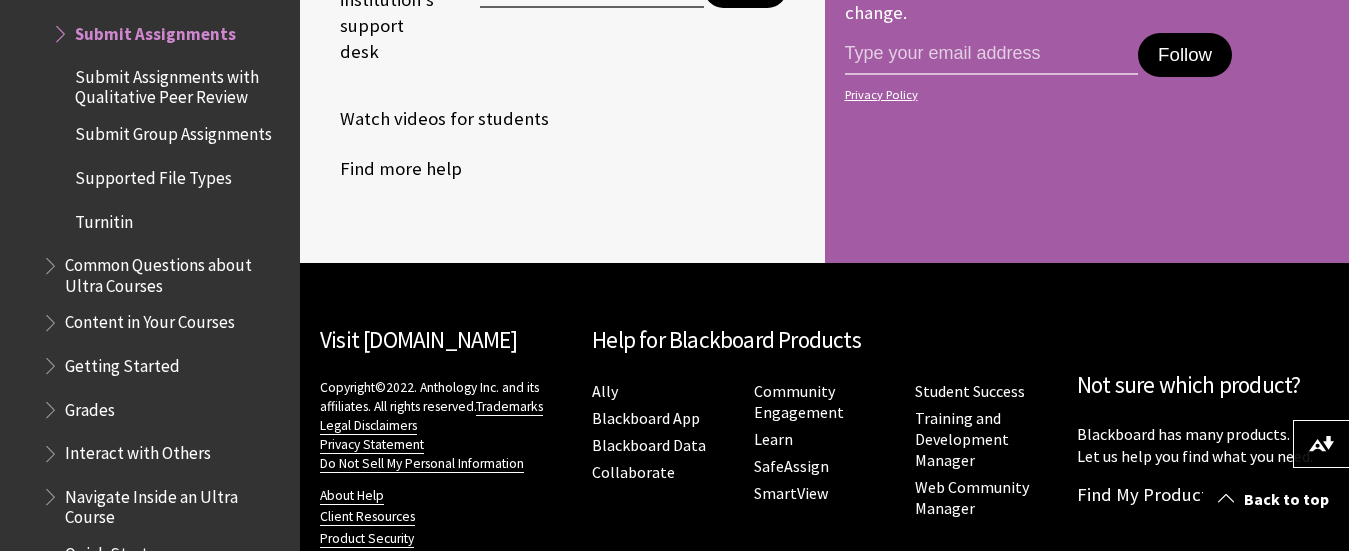 click at bounding box center (62, 29) 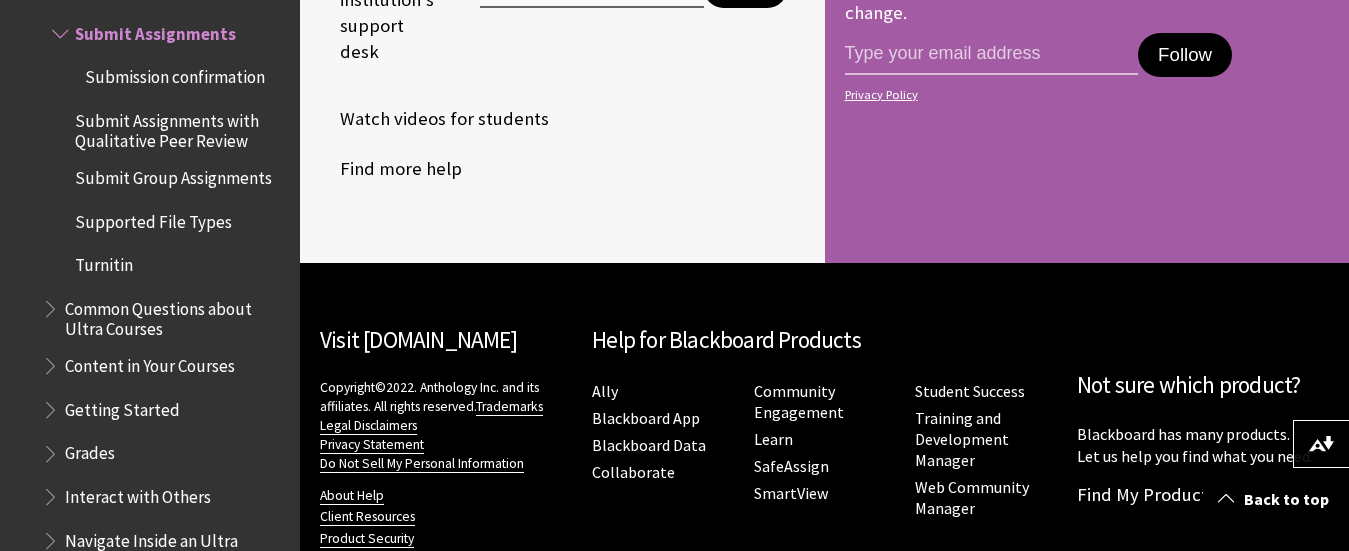 click on "Submission confirmation" at bounding box center [175, 73] 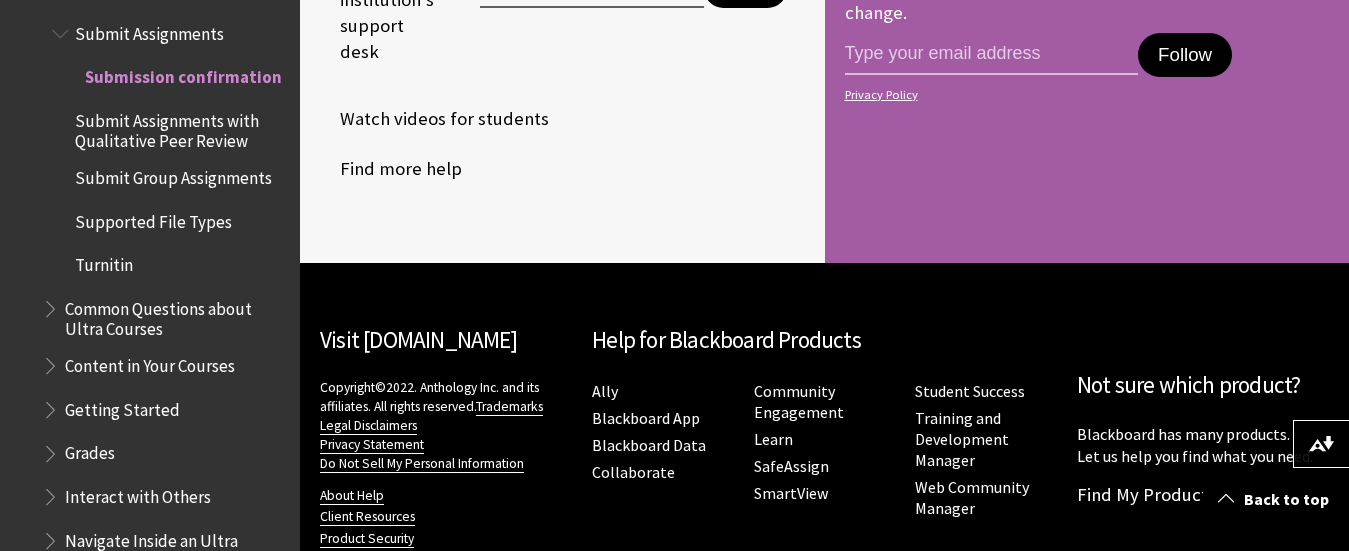 click on "Submission confirmation" at bounding box center [183, 73] 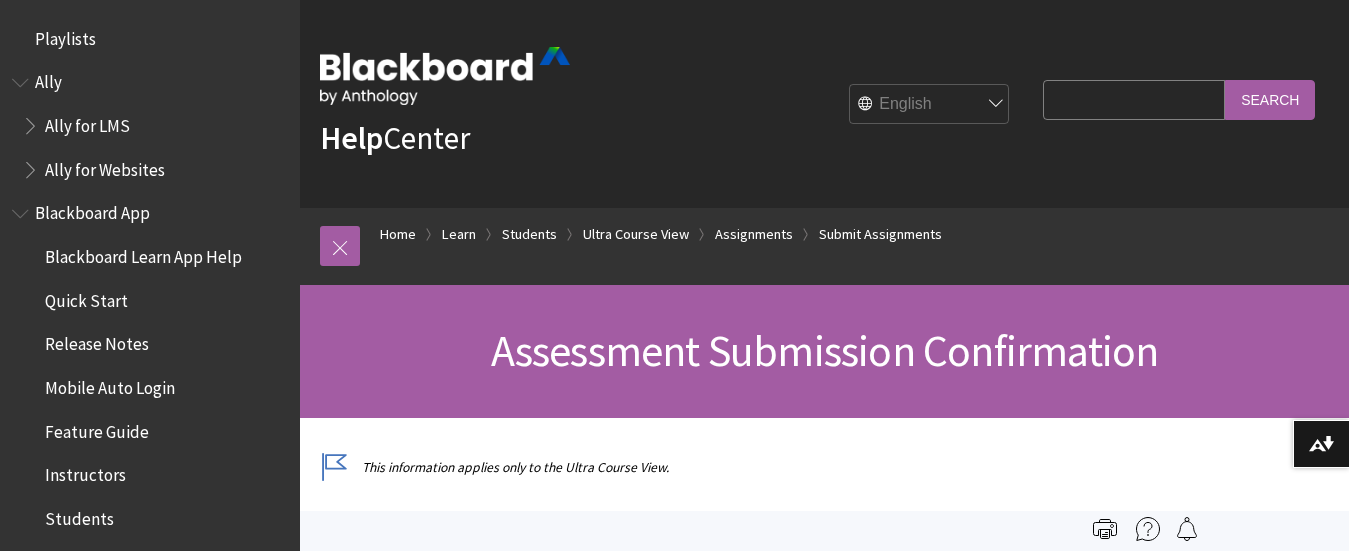 scroll, scrollTop: 0, scrollLeft: 0, axis: both 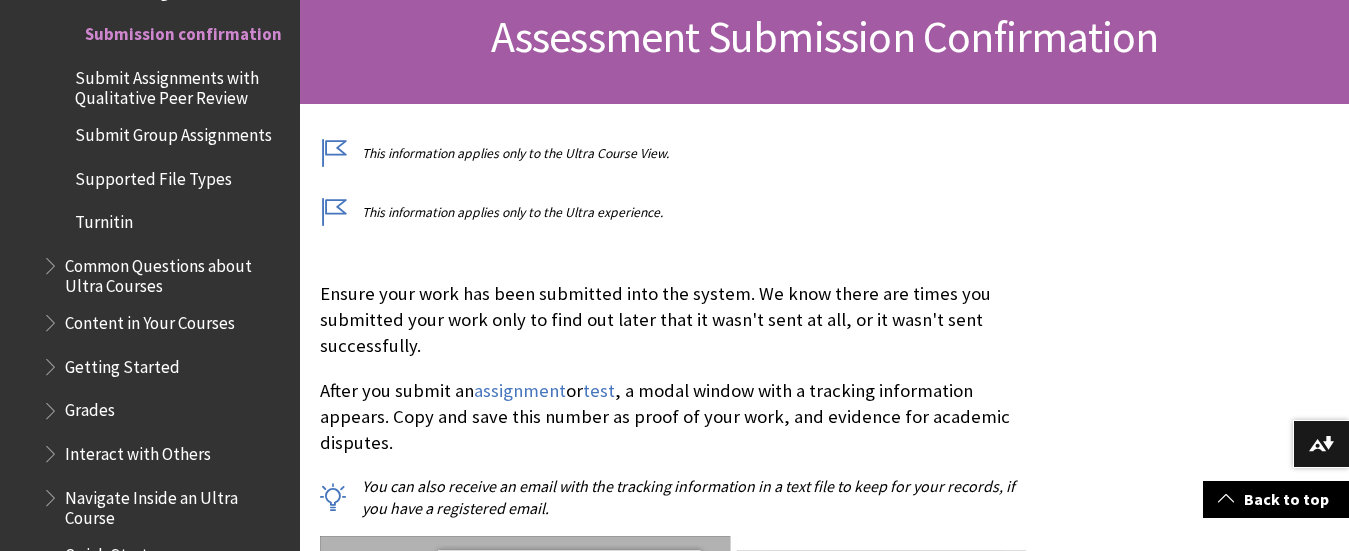 click on "This information applies only to the Ultra Course View." at bounding box center [676, 153] 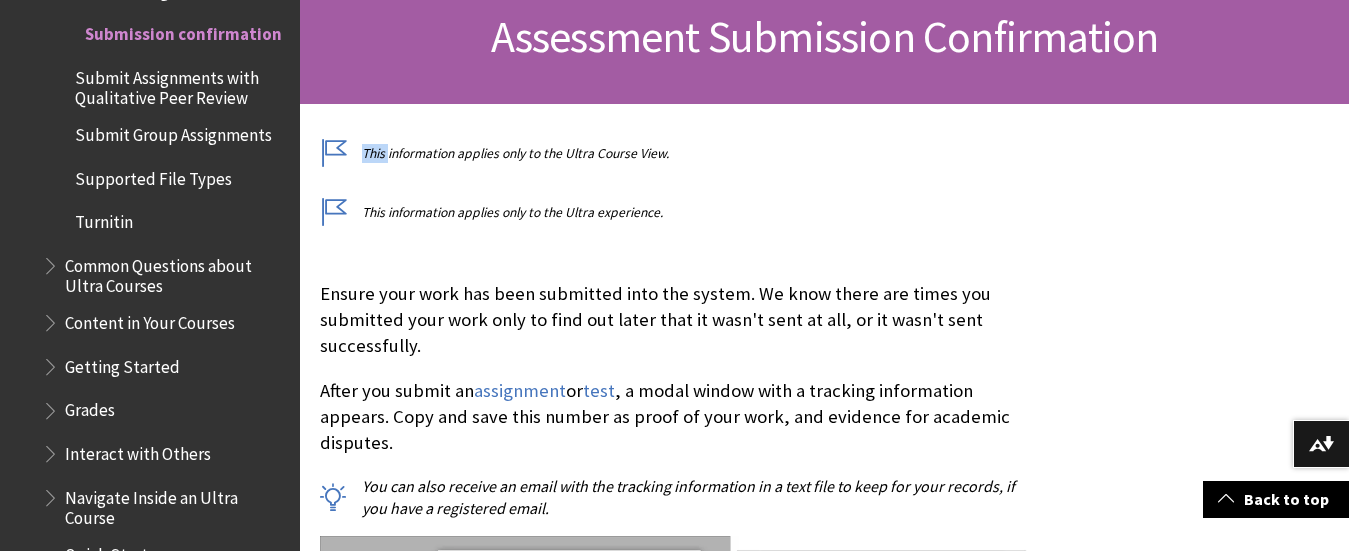 click on "This information applies only to the Ultra Course View." at bounding box center (676, 153) 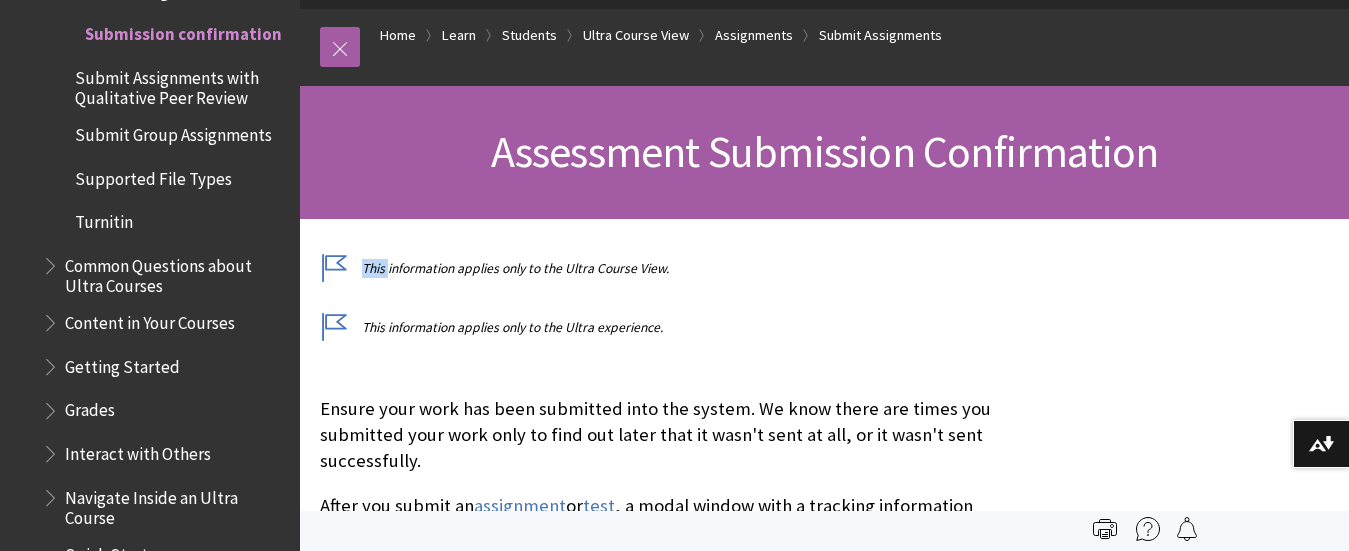 scroll, scrollTop: 0, scrollLeft: 0, axis: both 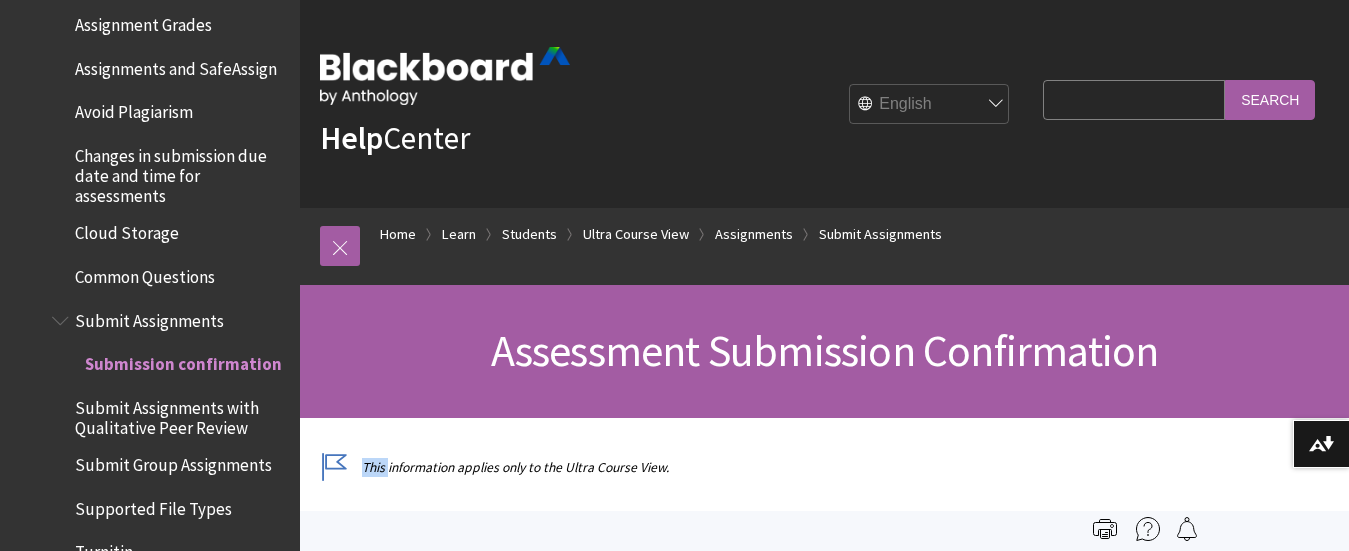 click on "Submit Assignments with Qualitative Peer Review" at bounding box center (180, 414) 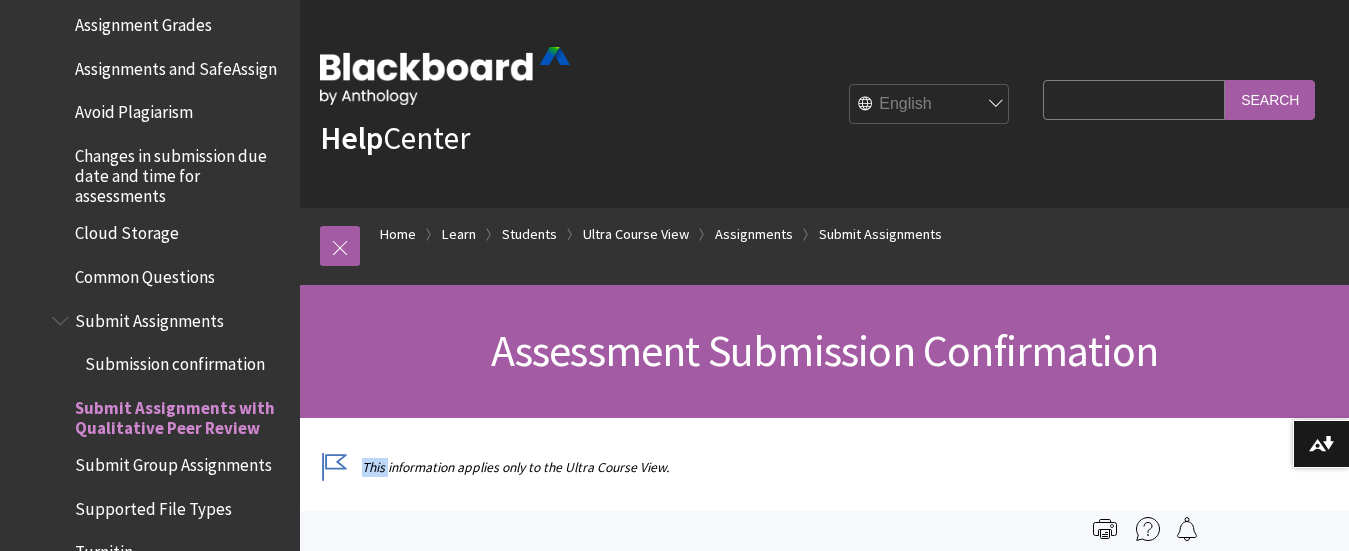 click on "Submit Assignments with Qualitative Peer Review" at bounding box center [180, 414] 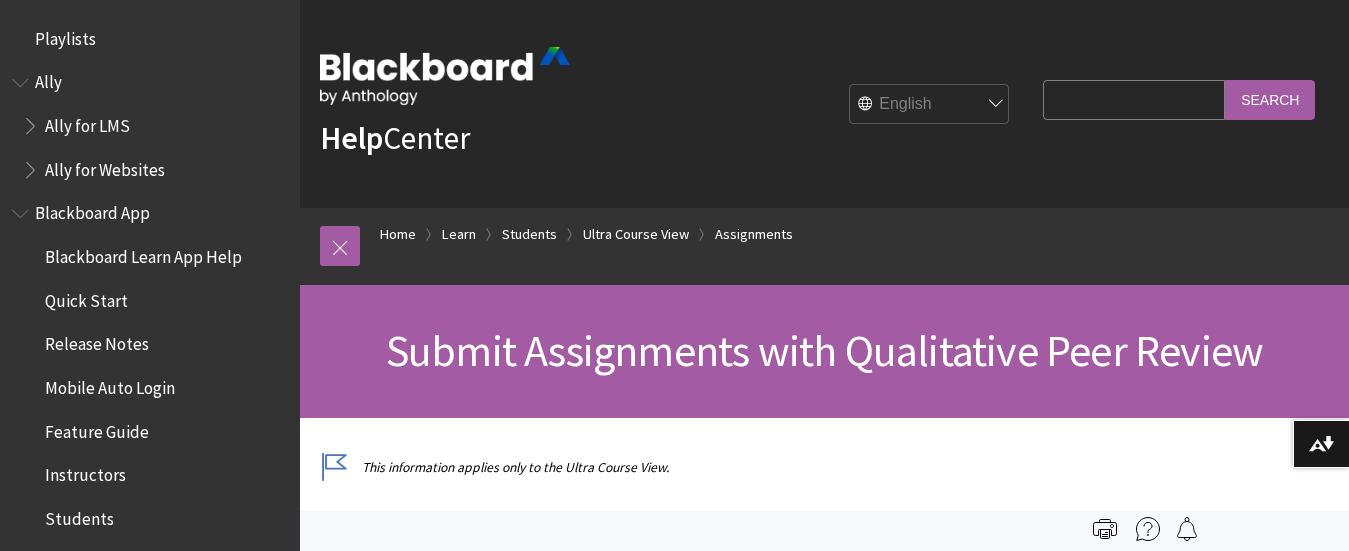 scroll, scrollTop: 0, scrollLeft: 0, axis: both 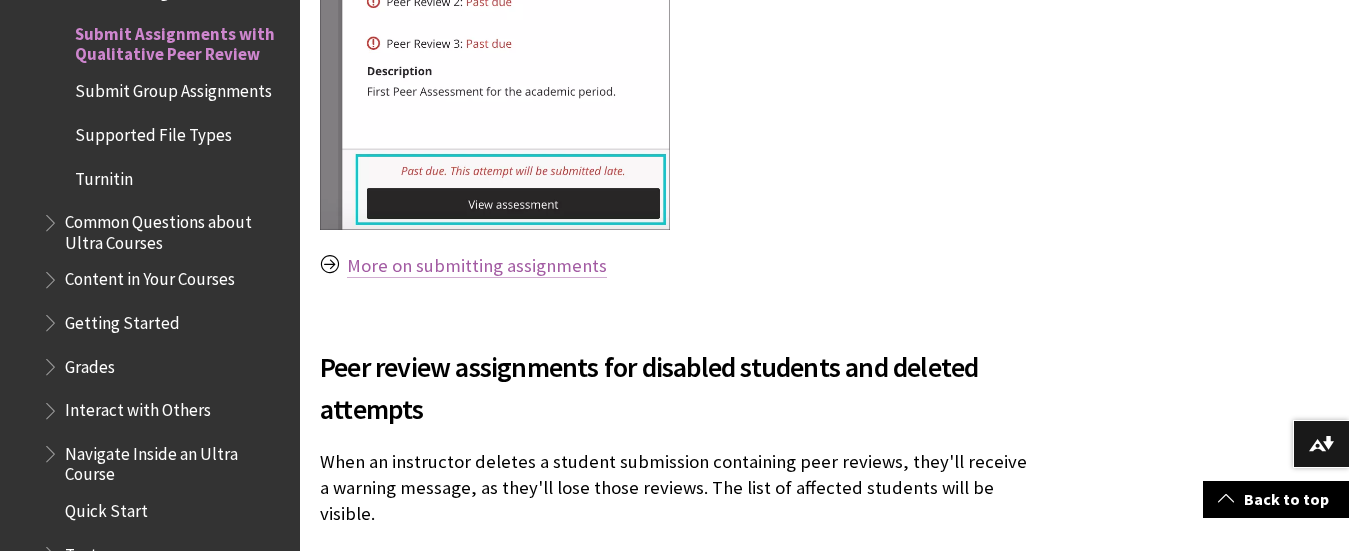 click on "More on submitting assignments" at bounding box center (477, 266) 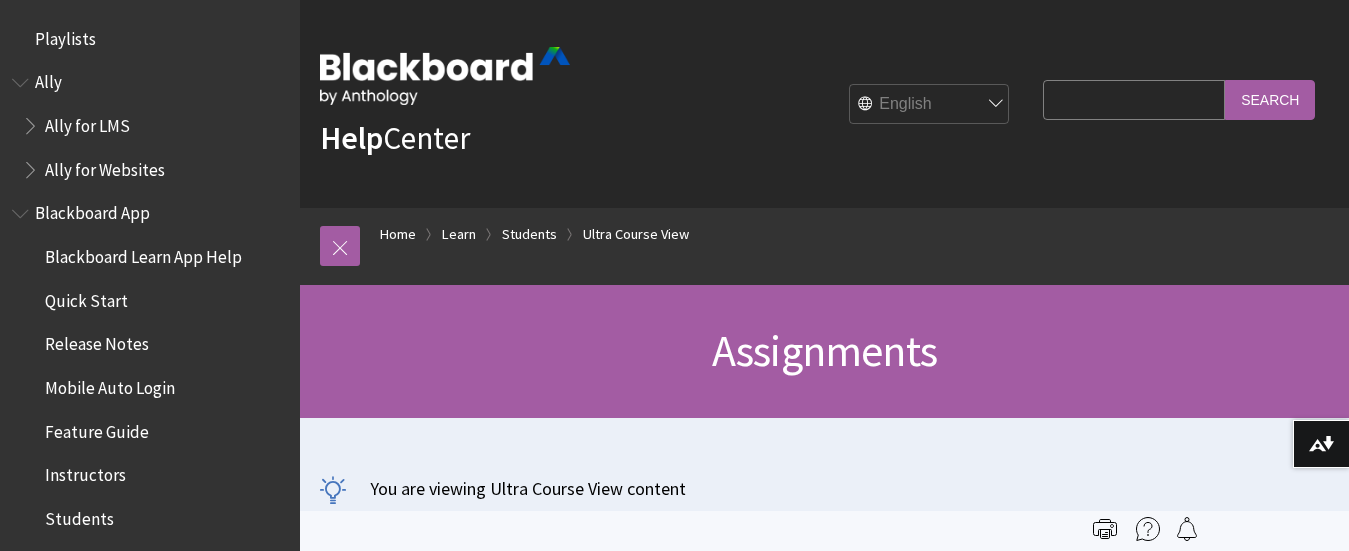 scroll, scrollTop: 0, scrollLeft: 0, axis: both 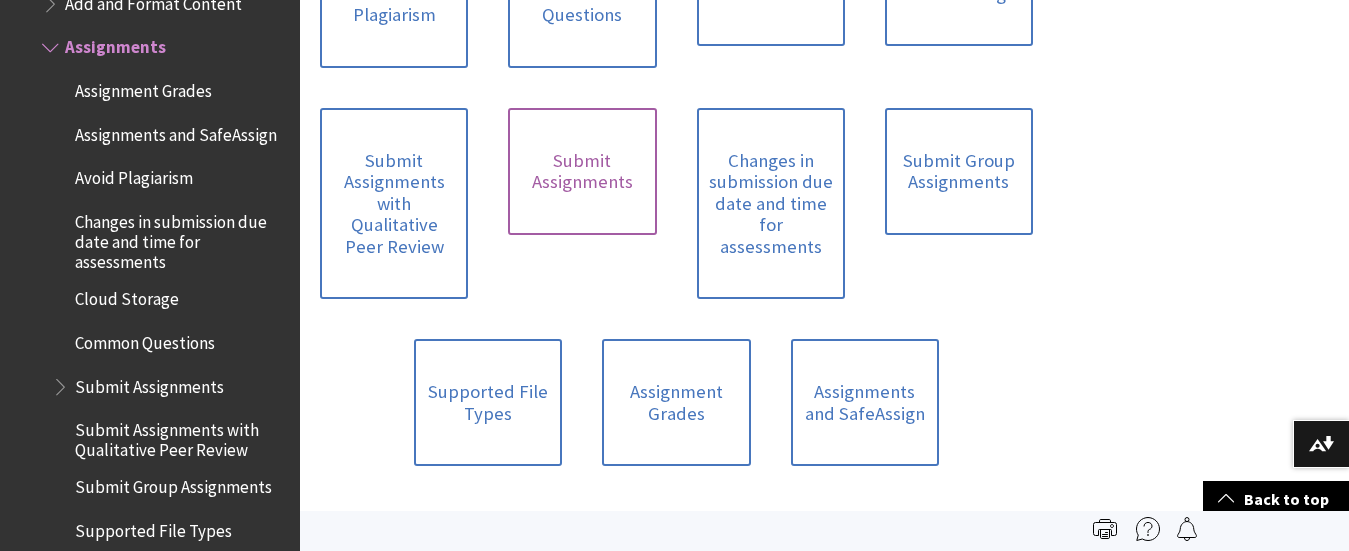 click on "Submit Assignments" at bounding box center (582, 171) 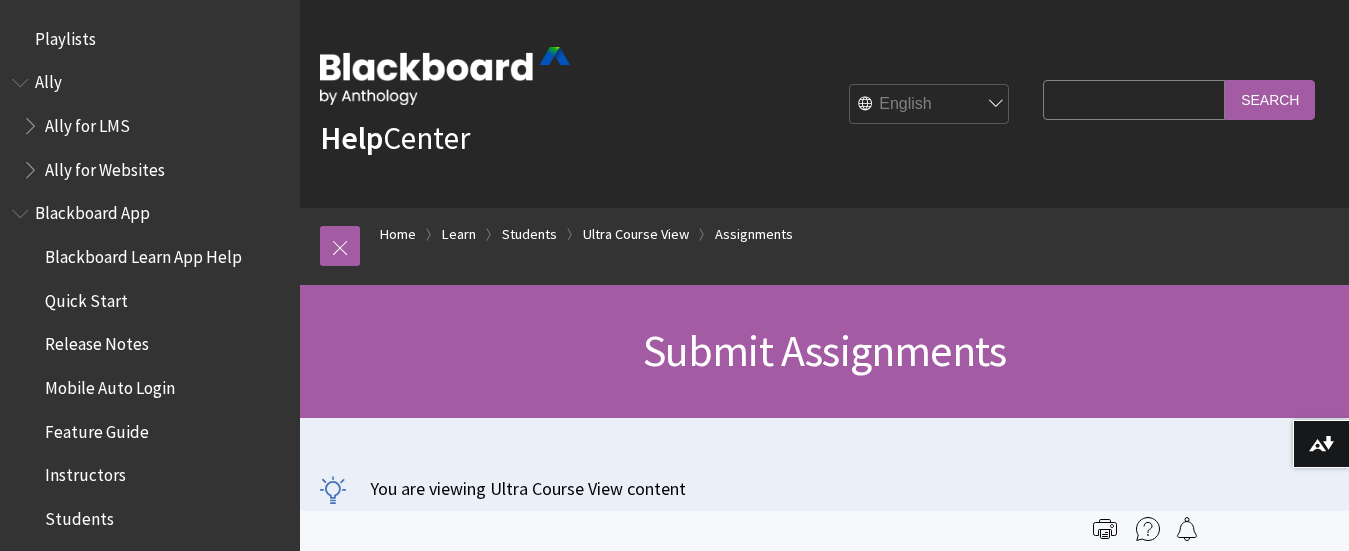 scroll, scrollTop: 0, scrollLeft: 0, axis: both 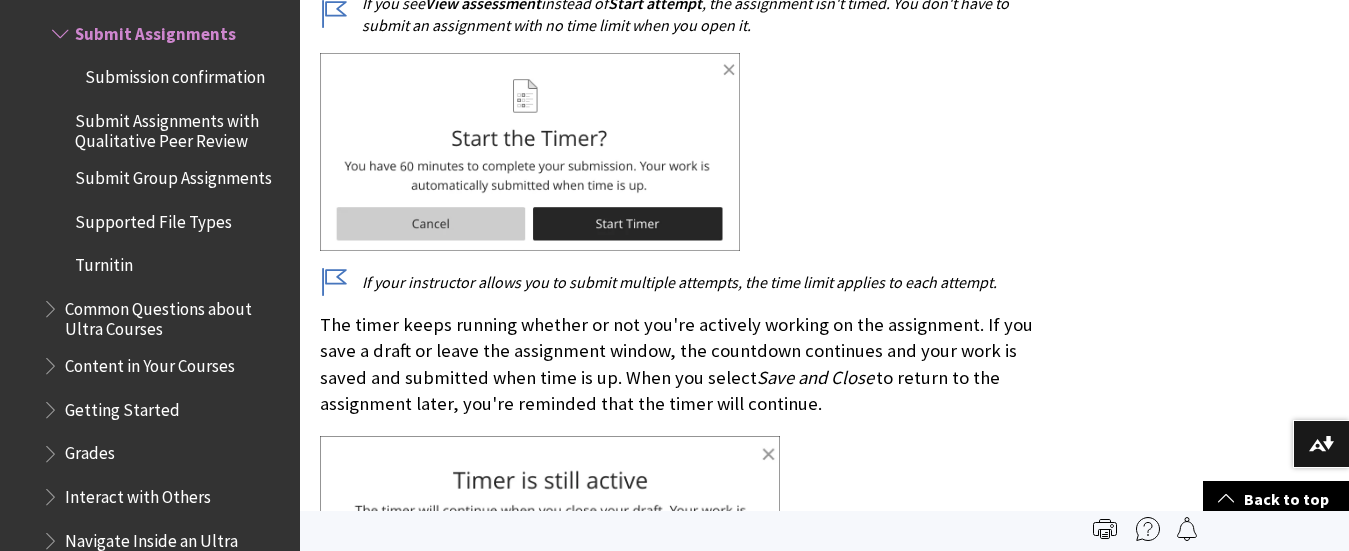 click at bounding box center (530, 152) 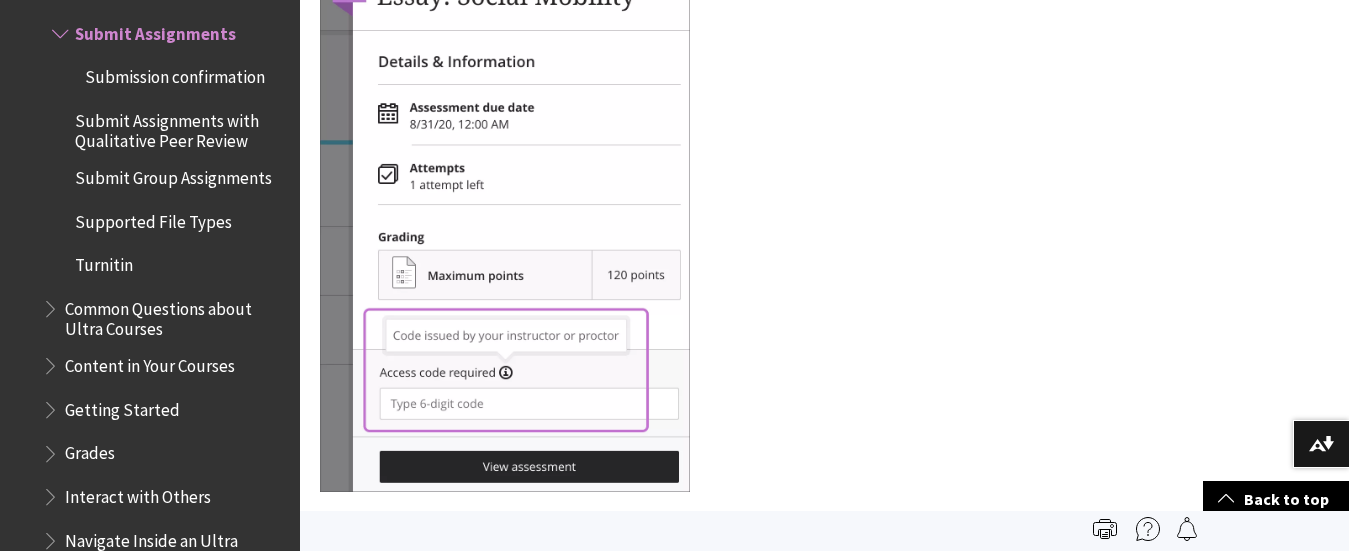 scroll, scrollTop: 0, scrollLeft: 0, axis: both 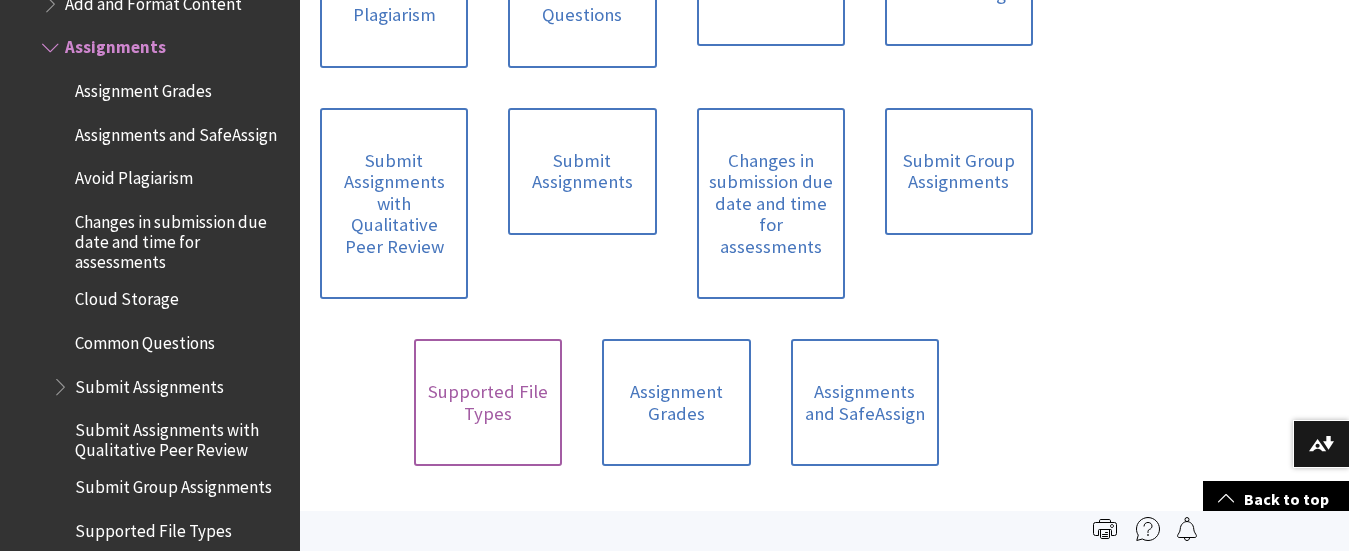 click on "Supported File Types" at bounding box center (488, 402) 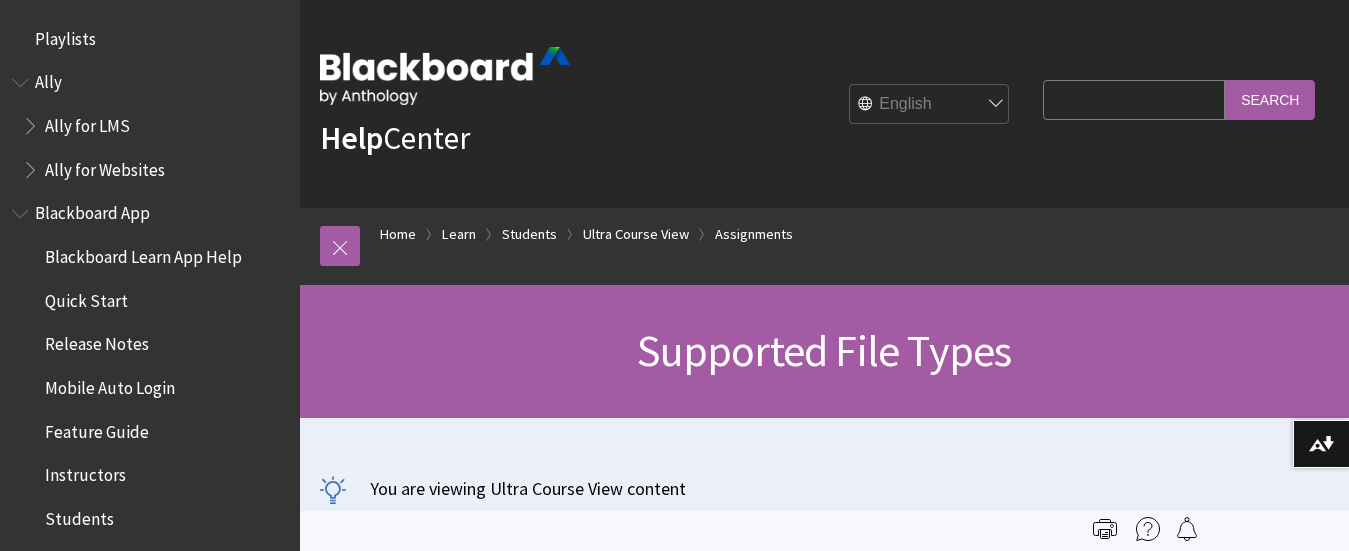 scroll, scrollTop: 0, scrollLeft: 0, axis: both 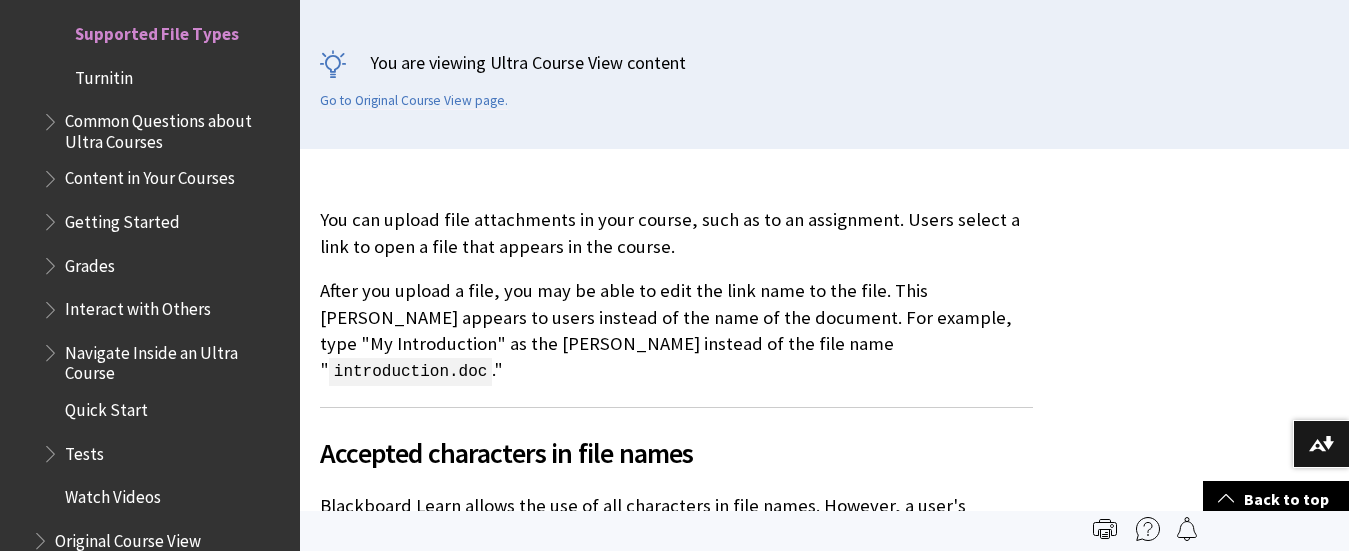 click on "introduction.doc" at bounding box center (410, 372) 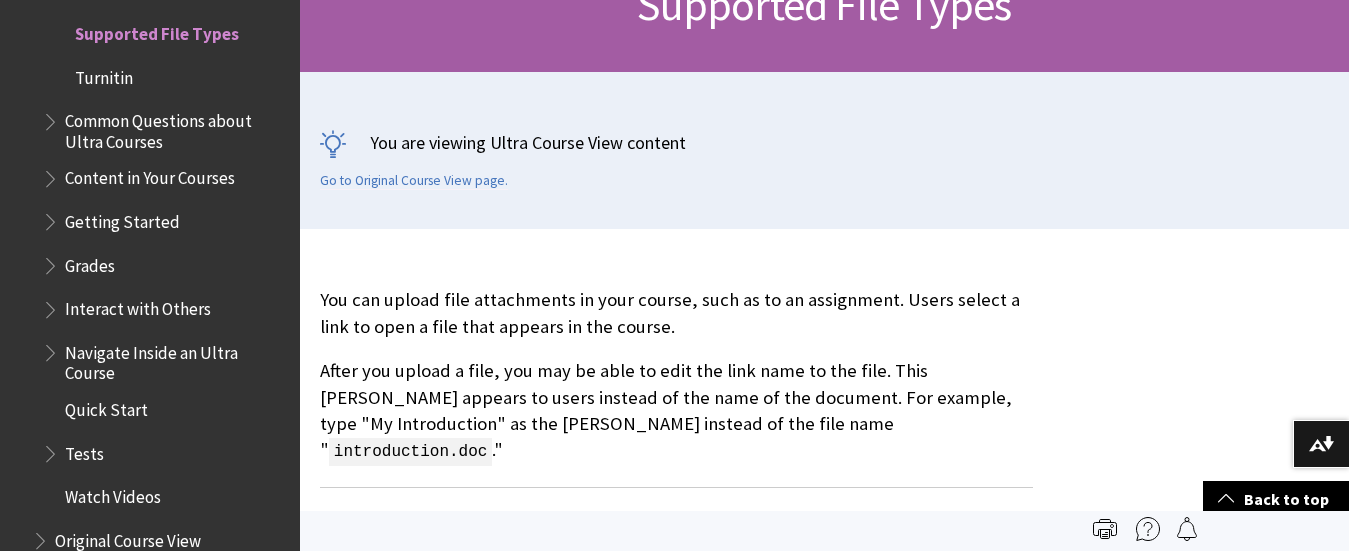 scroll, scrollTop: 322, scrollLeft: 0, axis: vertical 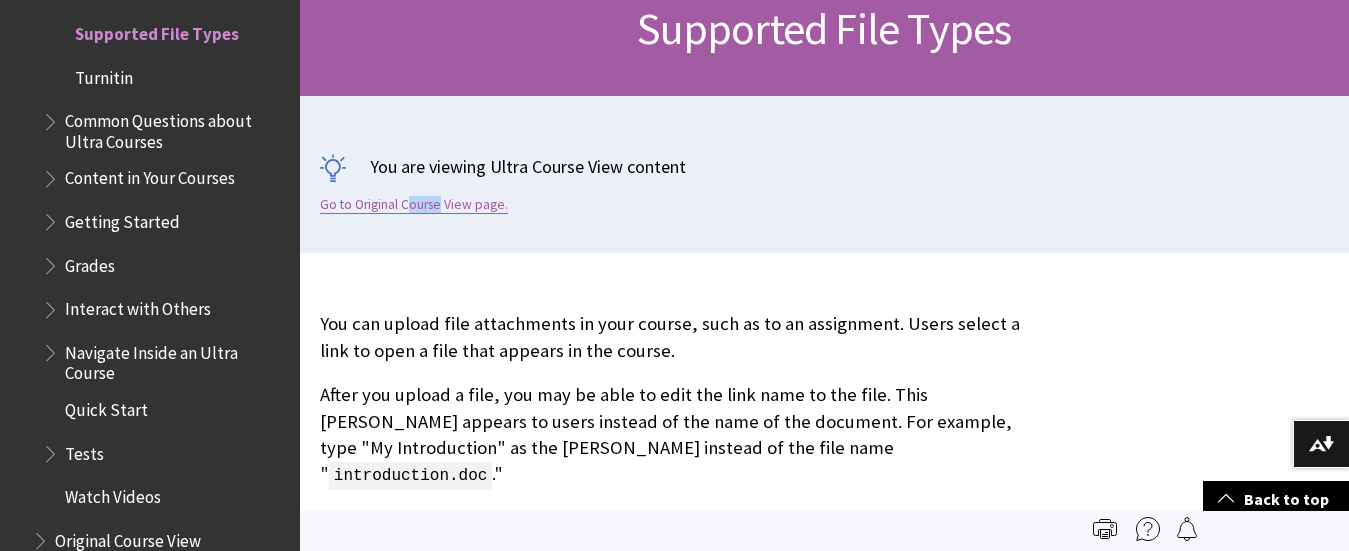 drag, startPoint x: 411, startPoint y: 214, endPoint x: 440, endPoint y: 198, distance: 33.12099 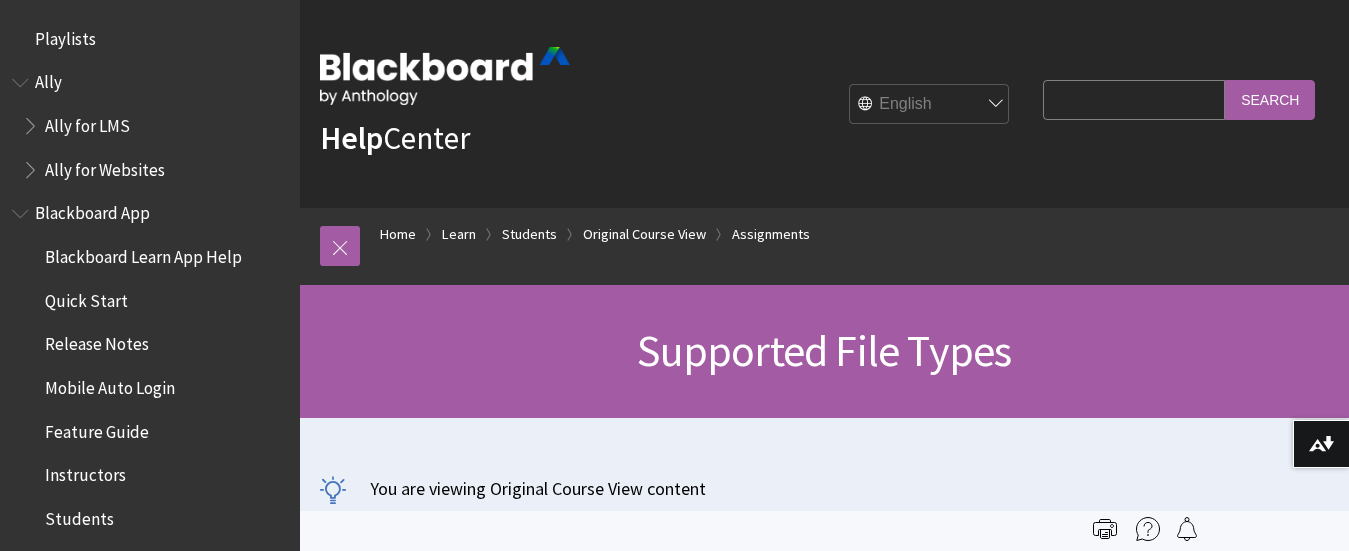 scroll, scrollTop: 0, scrollLeft: 0, axis: both 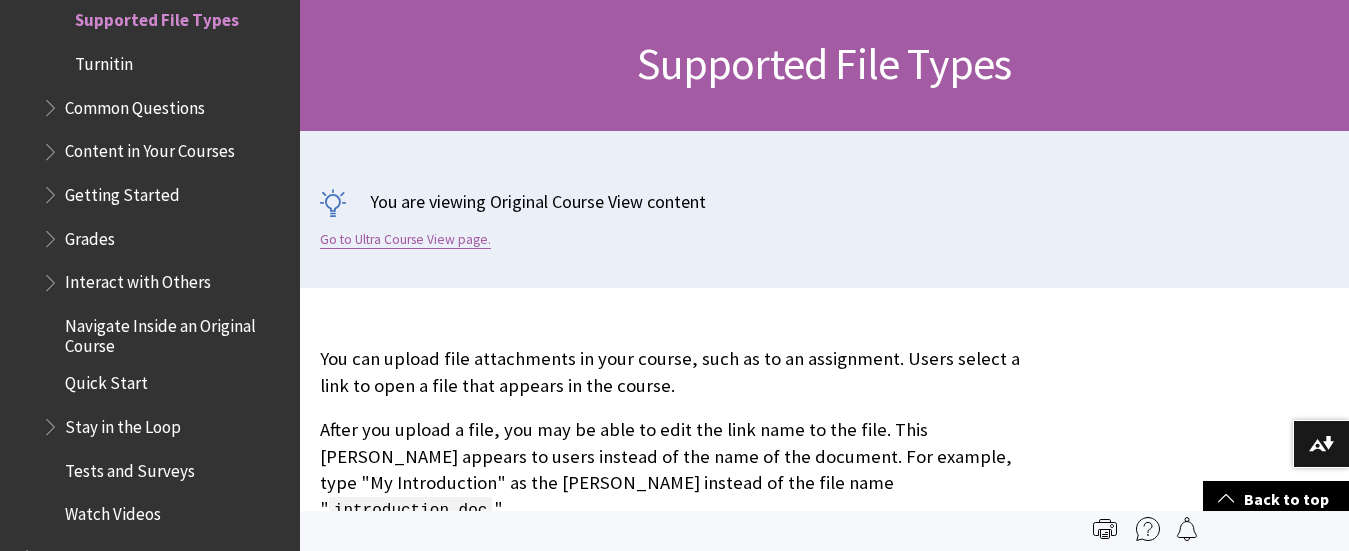 click on "Go to Ultra Course View page." at bounding box center (405, 240) 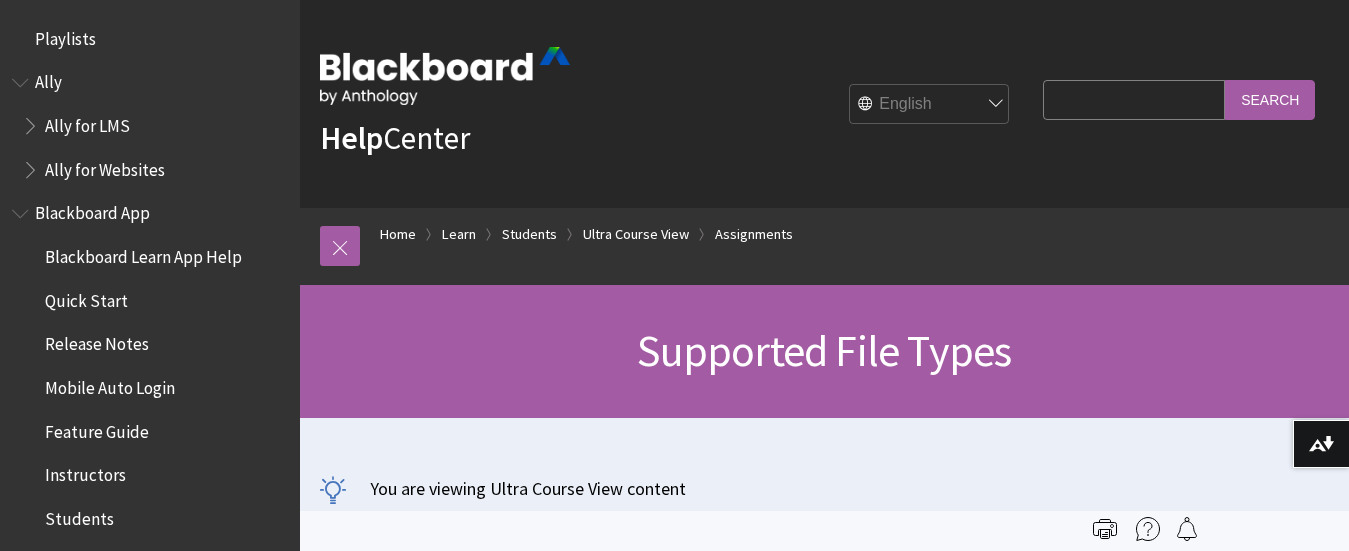 scroll, scrollTop: 0, scrollLeft: 0, axis: both 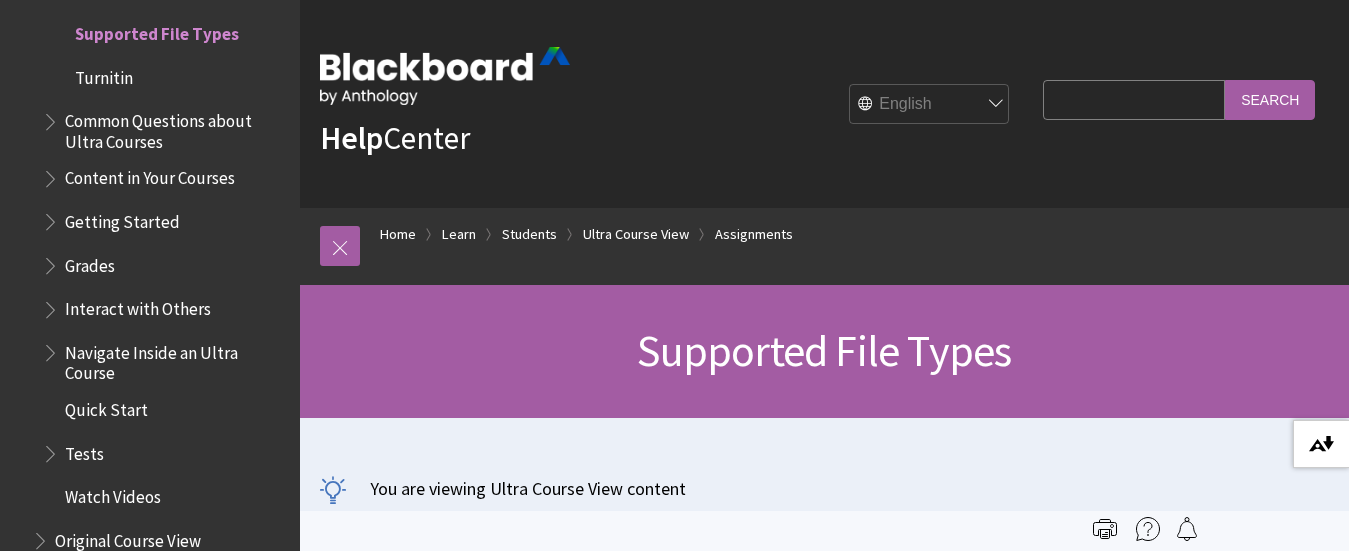 click at bounding box center (1321, 444) 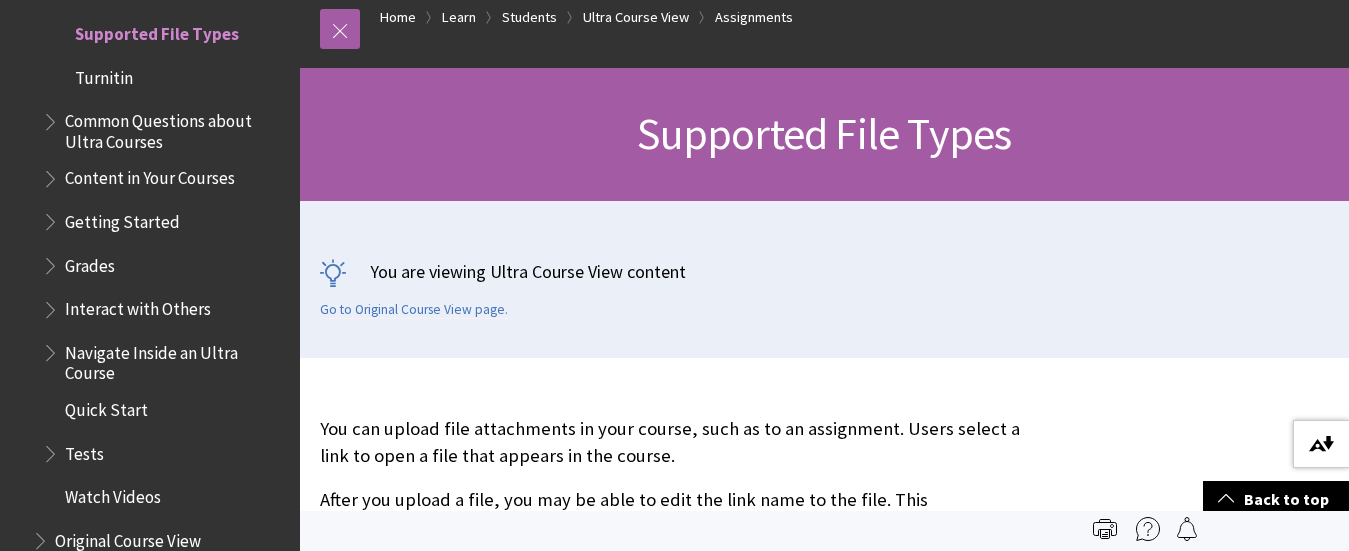 scroll, scrollTop: 201, scrollLeft: 0, axis: vertical 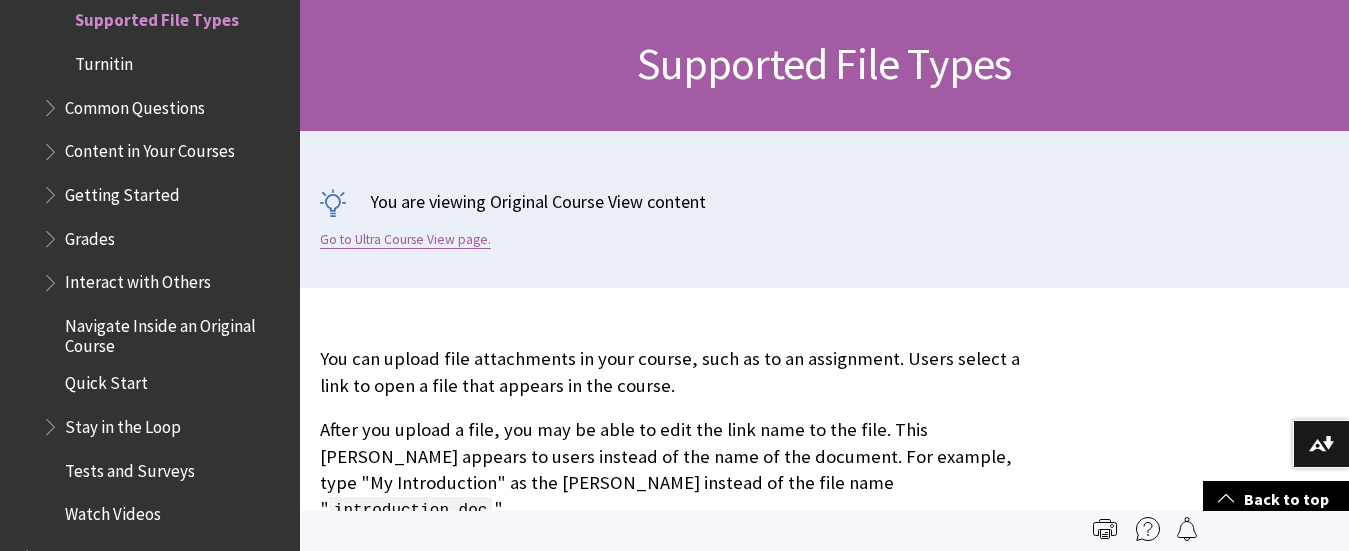 click on "Go to Ultra Course View page." at bounding box center (405, 240) 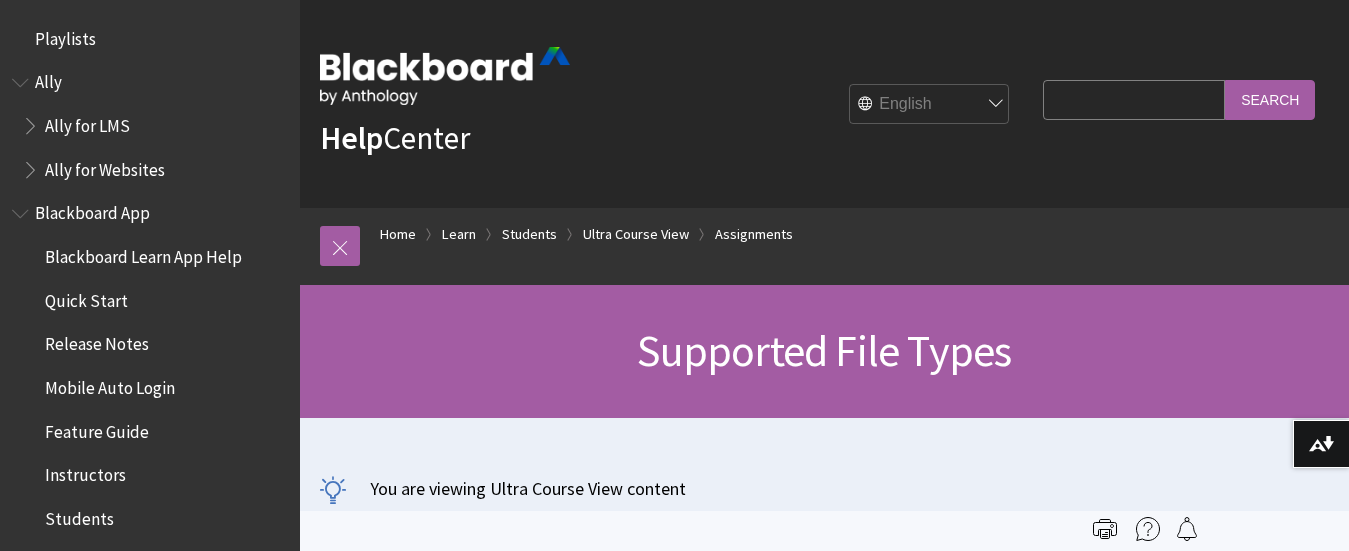 scroll, scrollTop: 0, scrollLeft: 0, axis: both 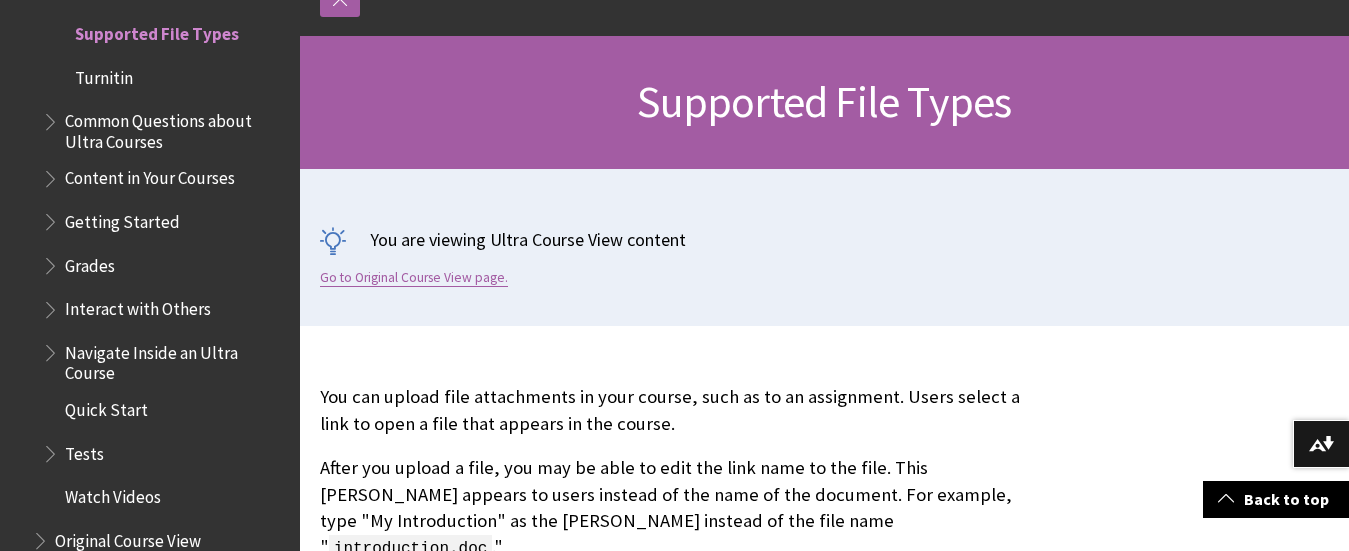 click on "Go to Original Course View page." at bounding box center (414, 278) 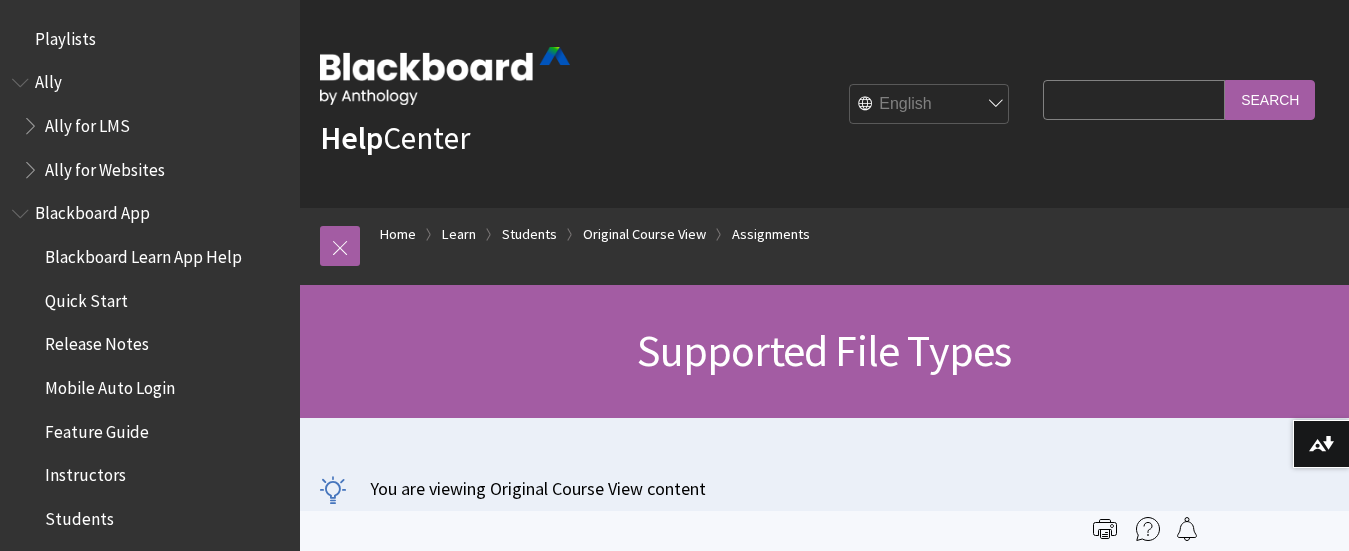 scroll, scrollTop: 0, scrollLeft: 0, axis: both 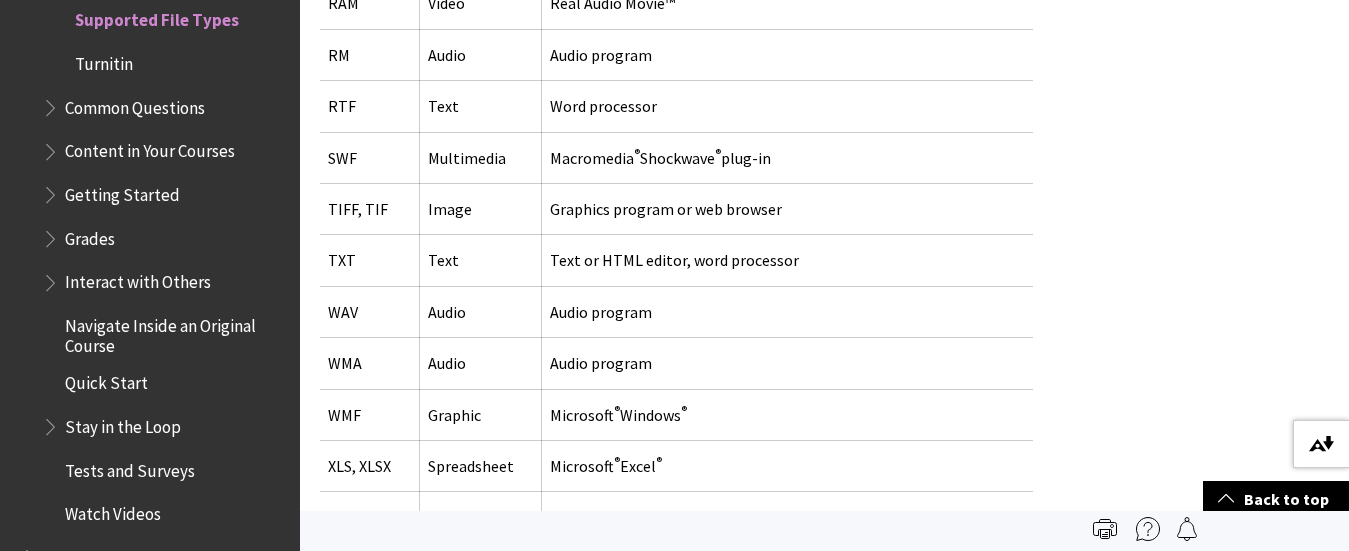 click at bounding box center [1321, 444] 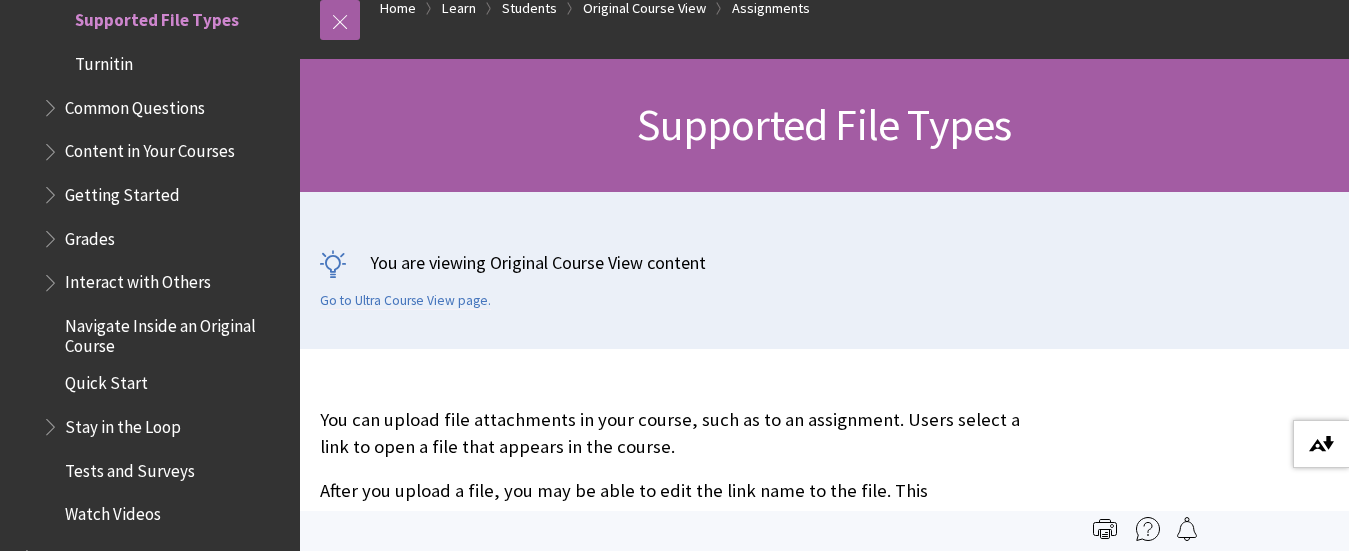scroll, scrollTop: 0, scrollLeft: 0, axis: both 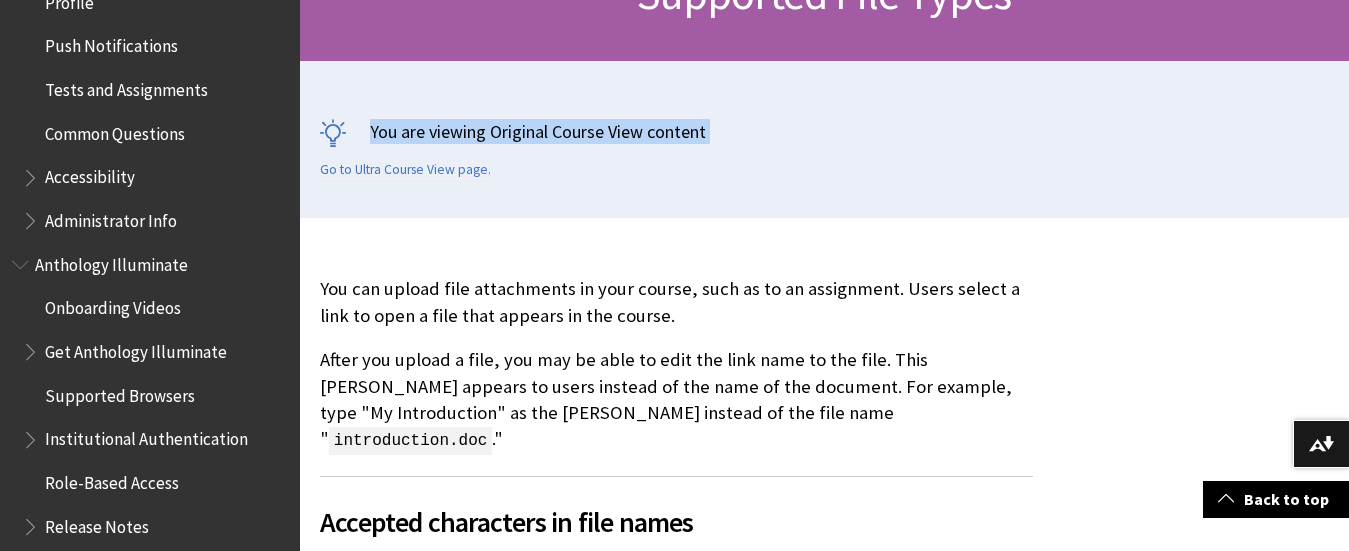 drag, startPoint x: 307, startPoint y: 178, endPoint x: 305, endPoint y: 107, distance: 71.02816 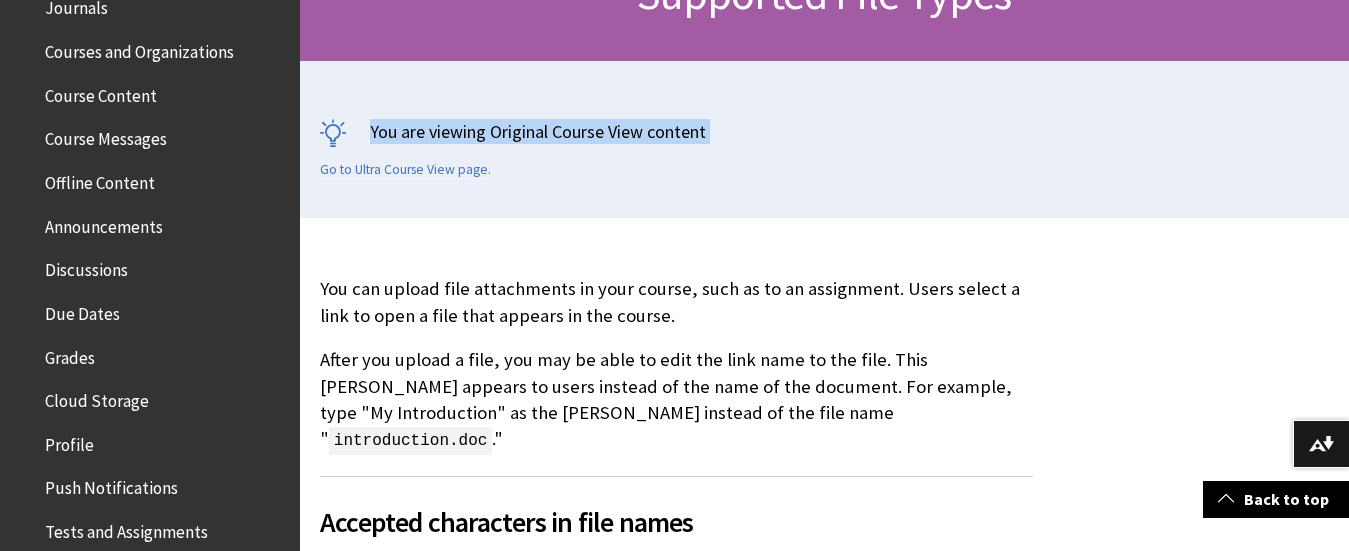 scroll, scrollTop: 351, scrollLeft: 0, axis: vertical 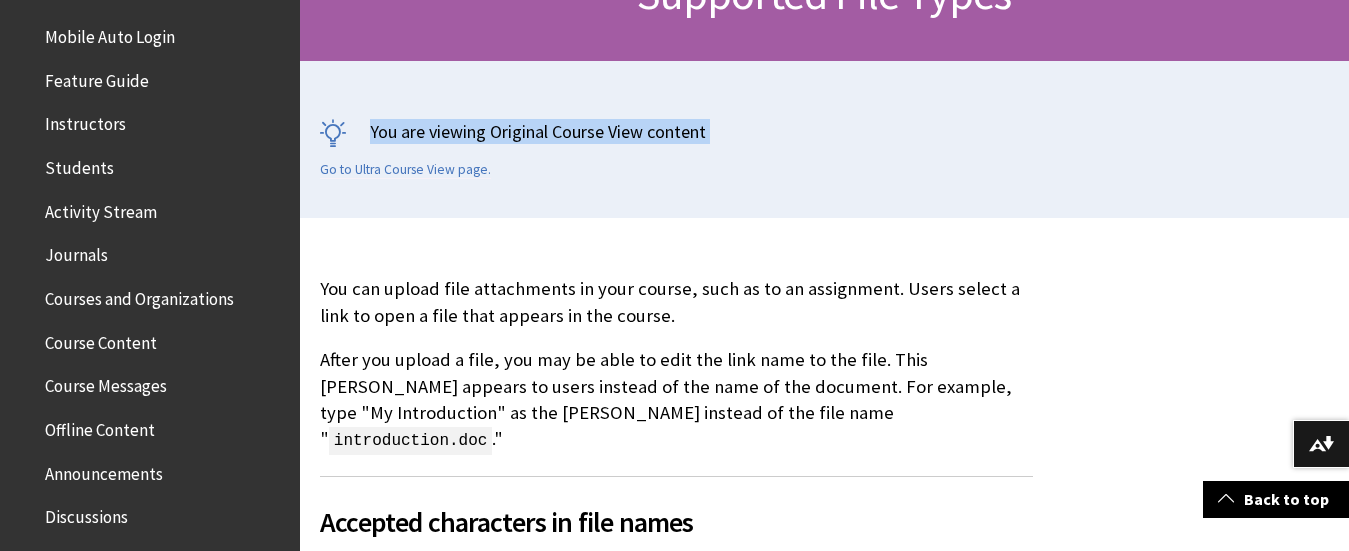 click on "Course Content" at bounding box center [101, 339] 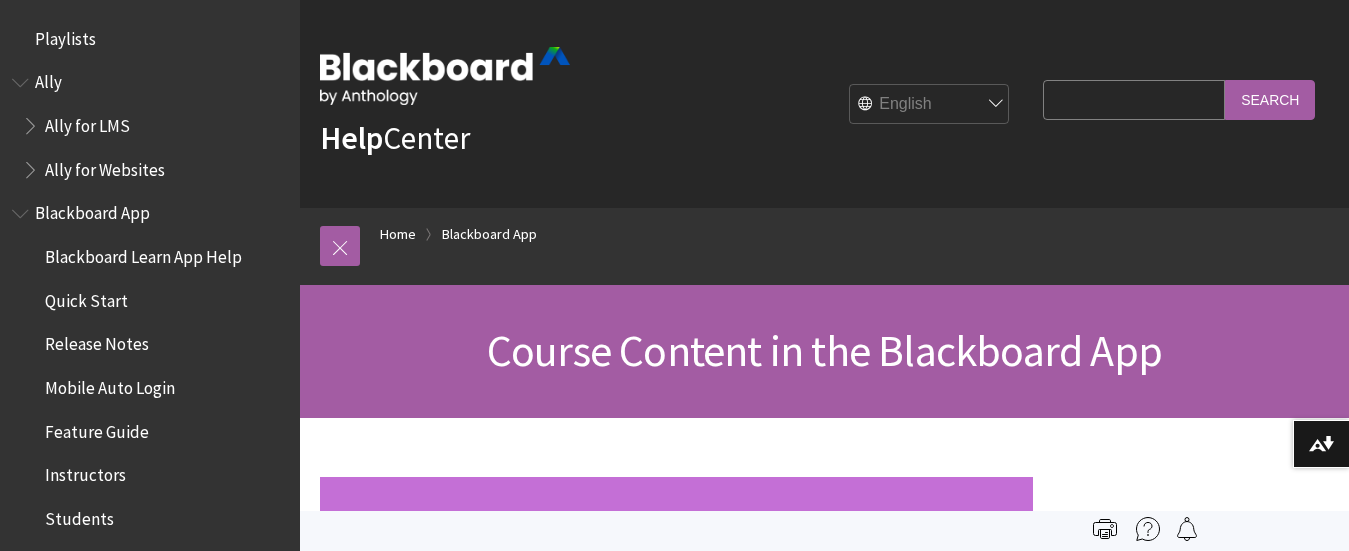 scroll, scrollTop: 0, scrollLeft: 0, axis: both 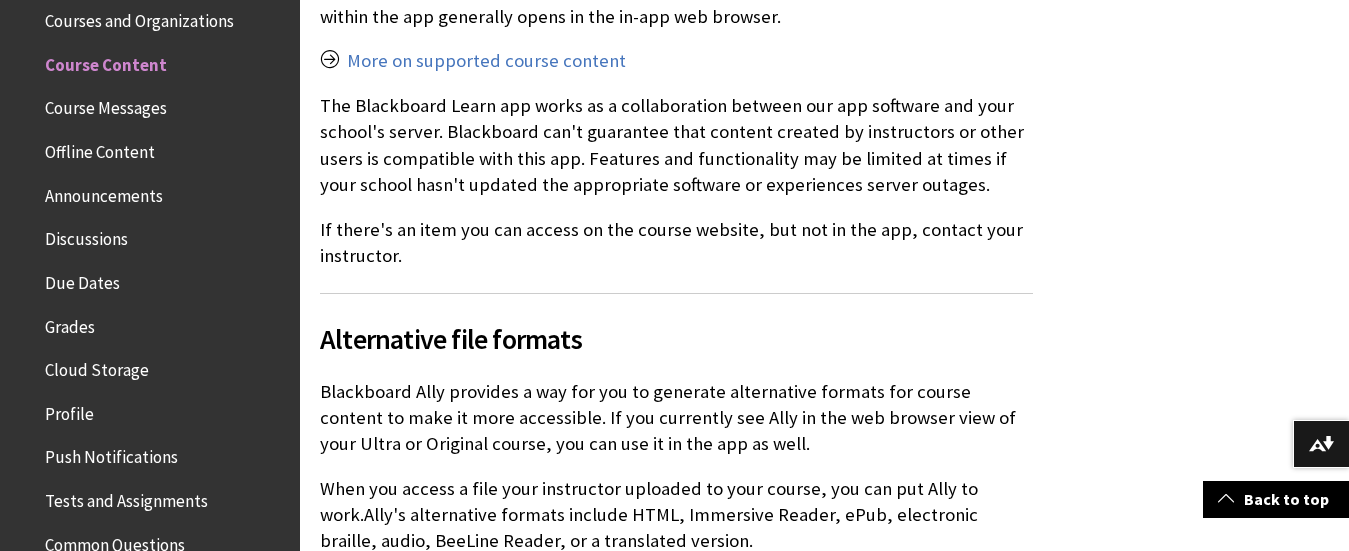 click on "Due Dates" at bounding box center [82, 279] 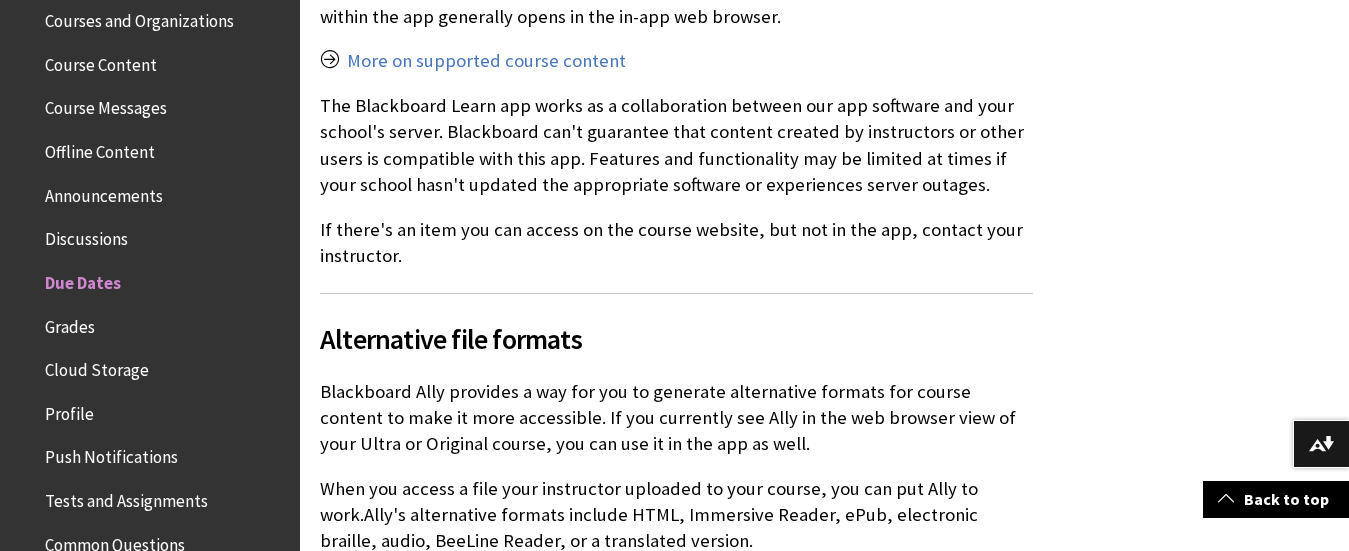 click on "Due Dates" at bounding box center (83, 279) 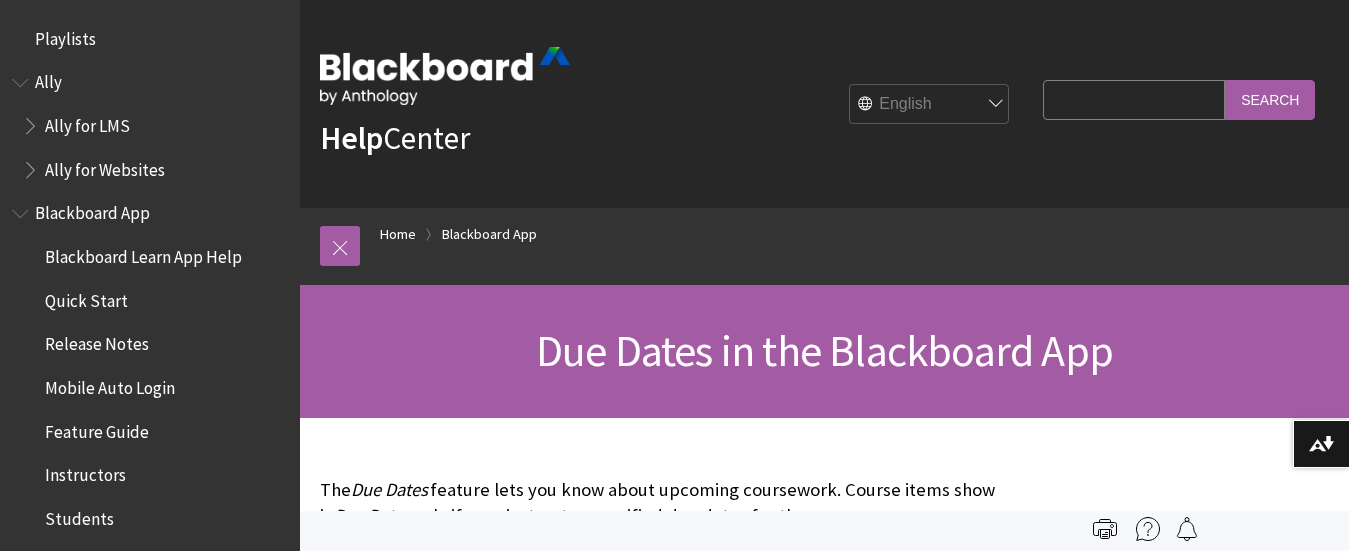 scroll, scrollTop: 0, scrollLeft: 0, axis: both 